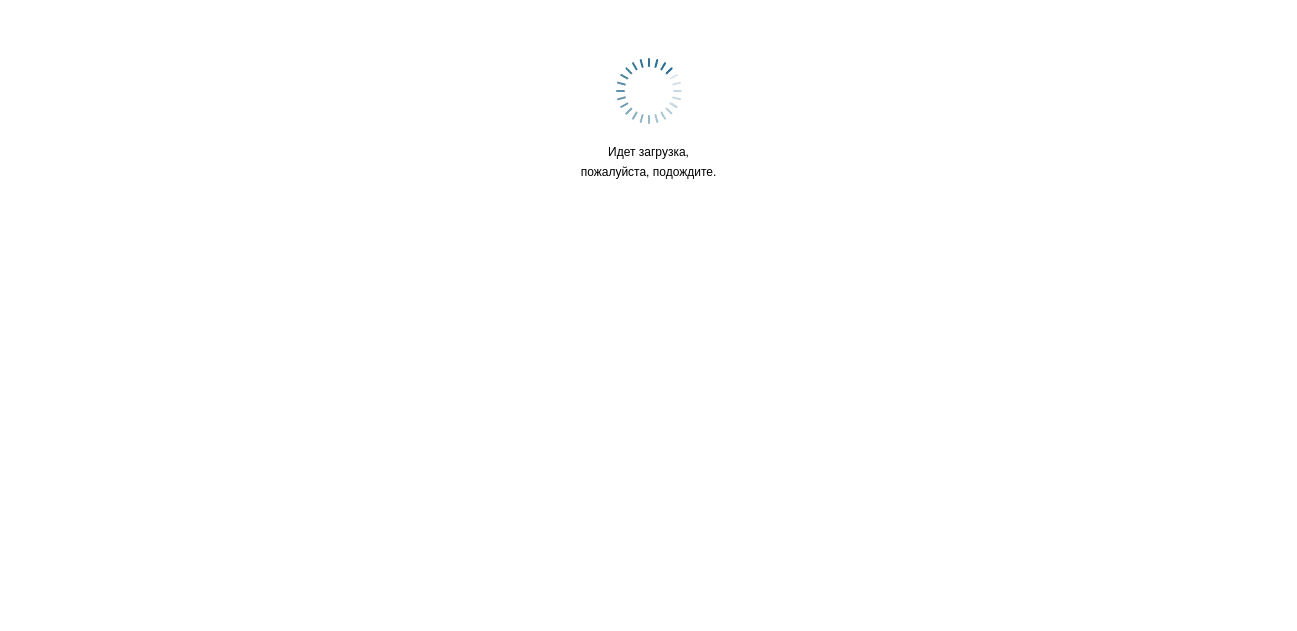scroll, scrollTop: 0, scrollLeft: 0, axis: both 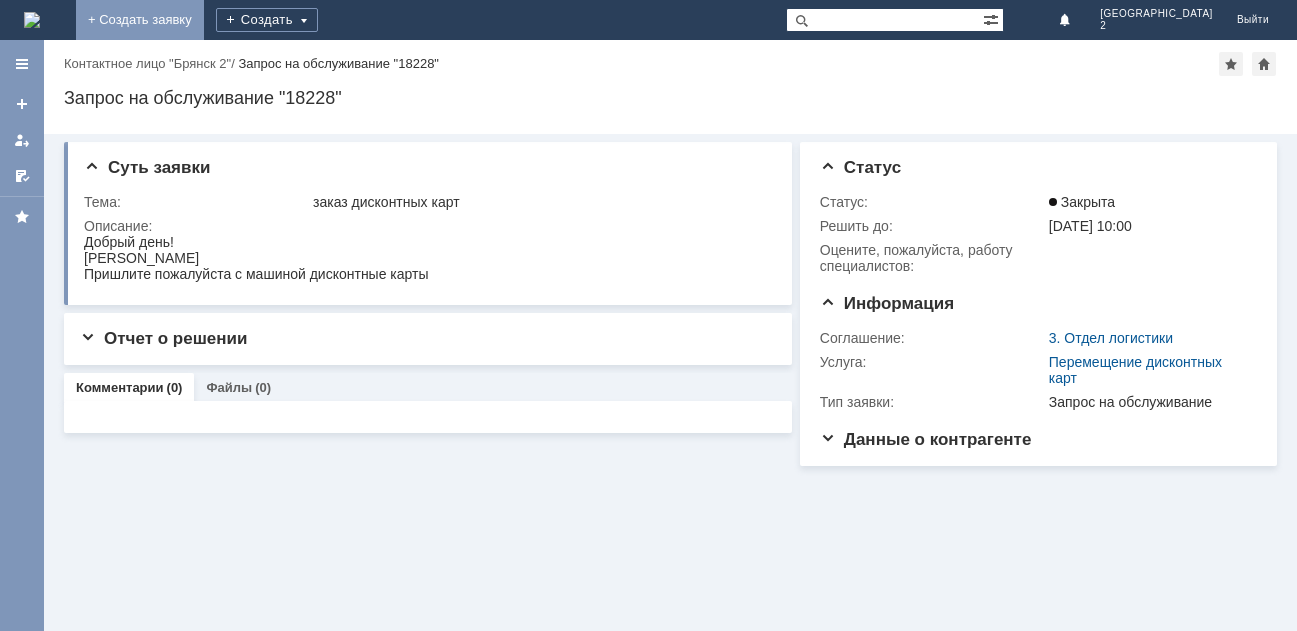 click on "+ Создать заявку" at bounding box center [140, 20] 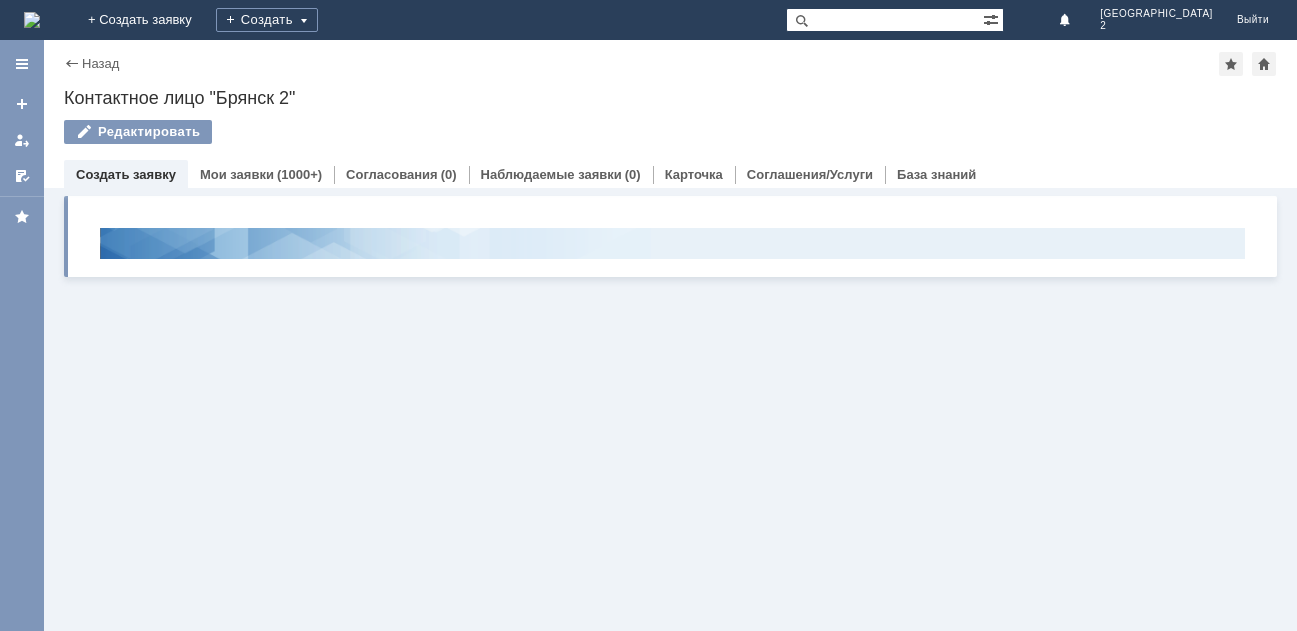scroll, scrollTop: 0, scrollLeft: 0, axis: both 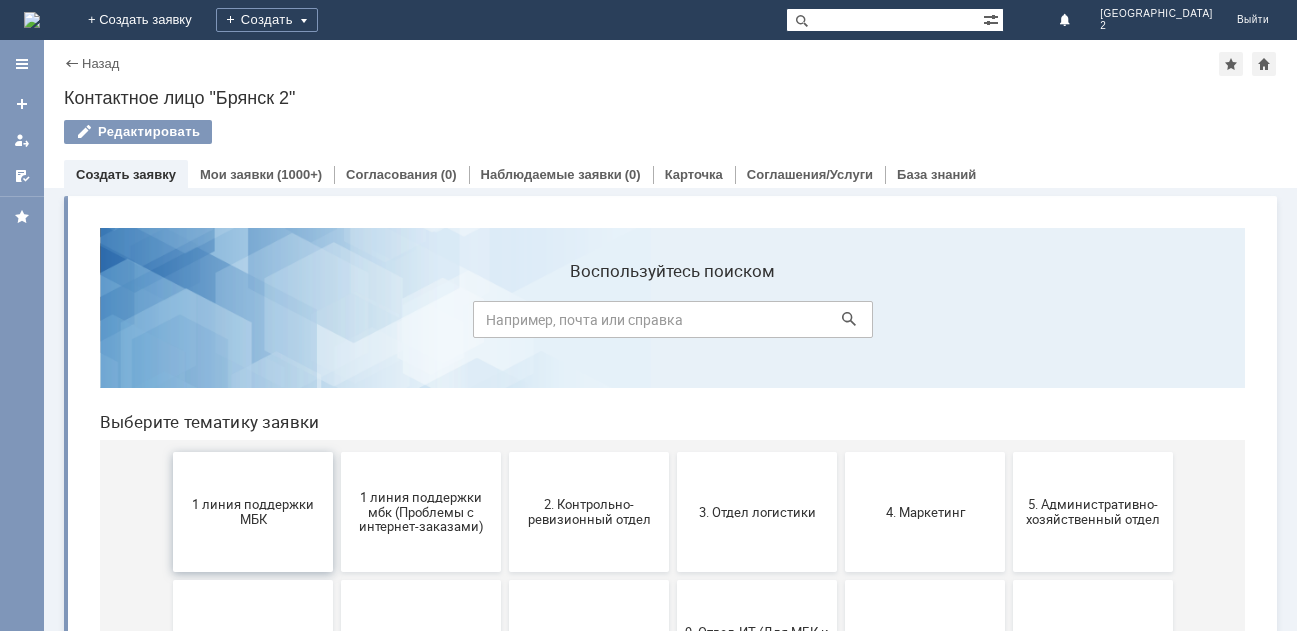 click on "1 линия поддержки МБК" at bounding box center [253, 512] 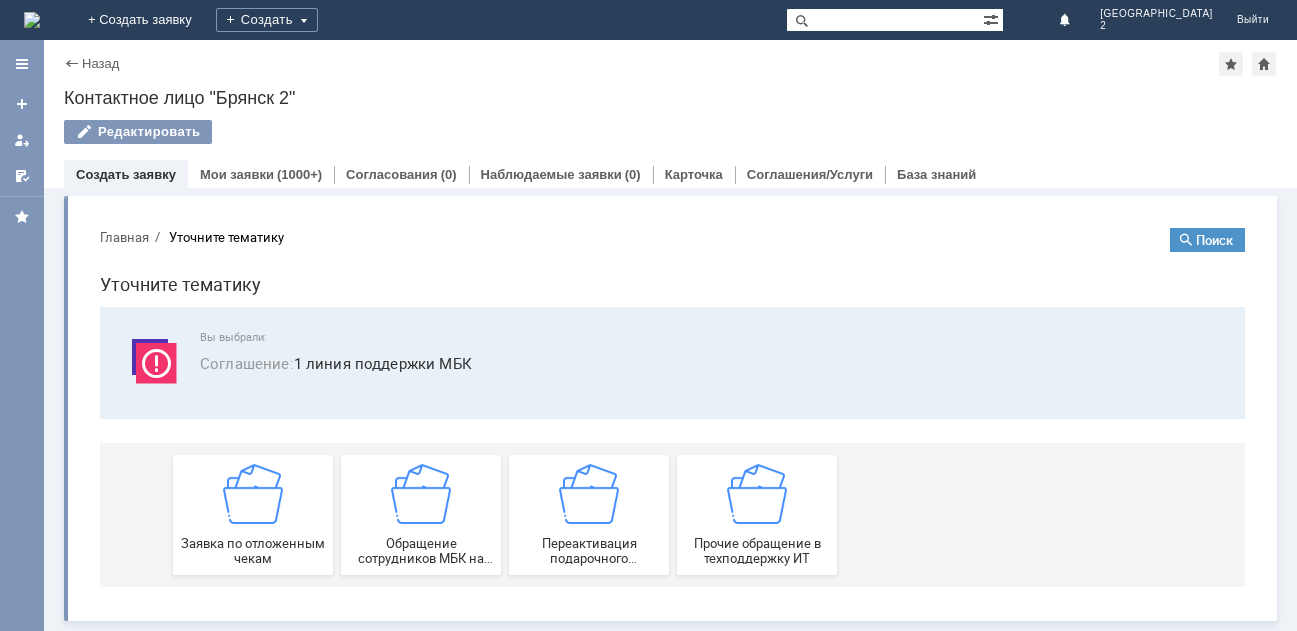 click at bounding box center (253, 494) 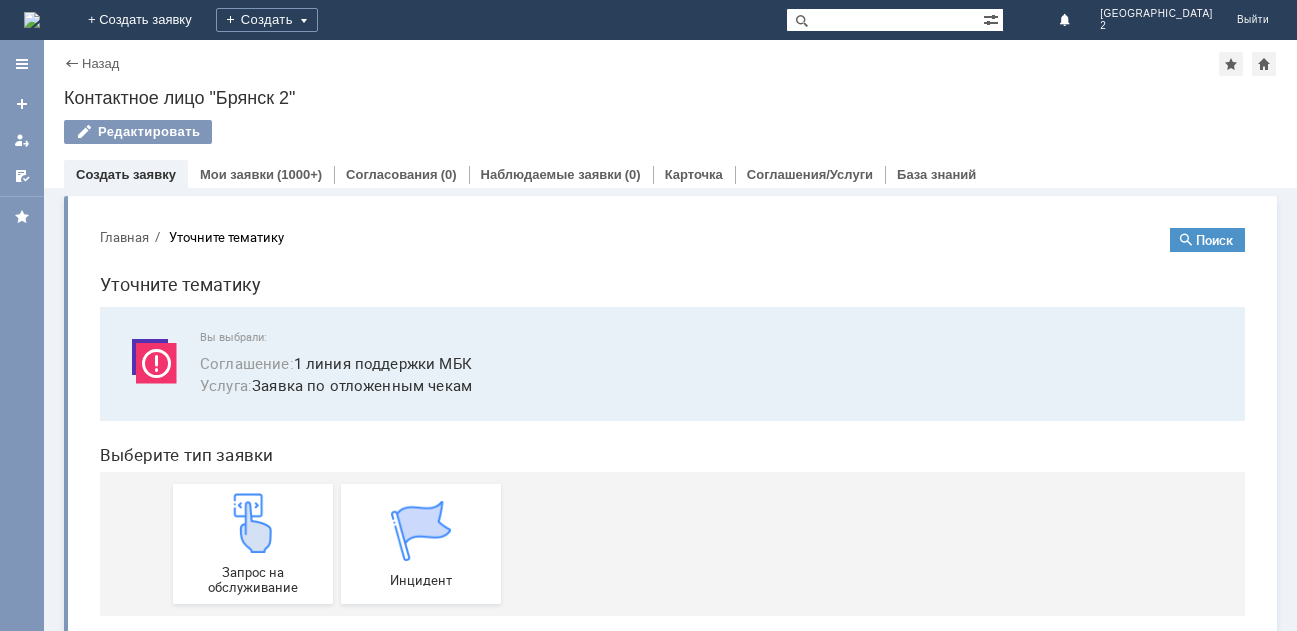 click on "Запрос на обслуживание" at bounding box center (253, 544) 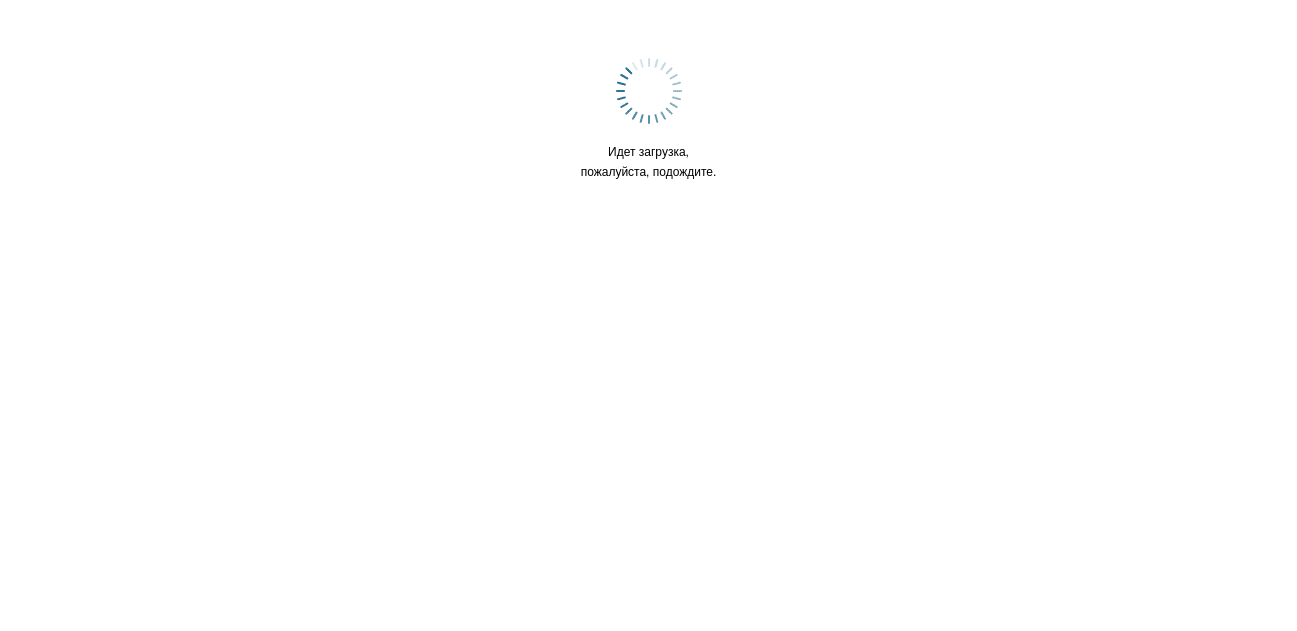 scroll, scrollTop: 0, scrollLeft: 0, axis: both 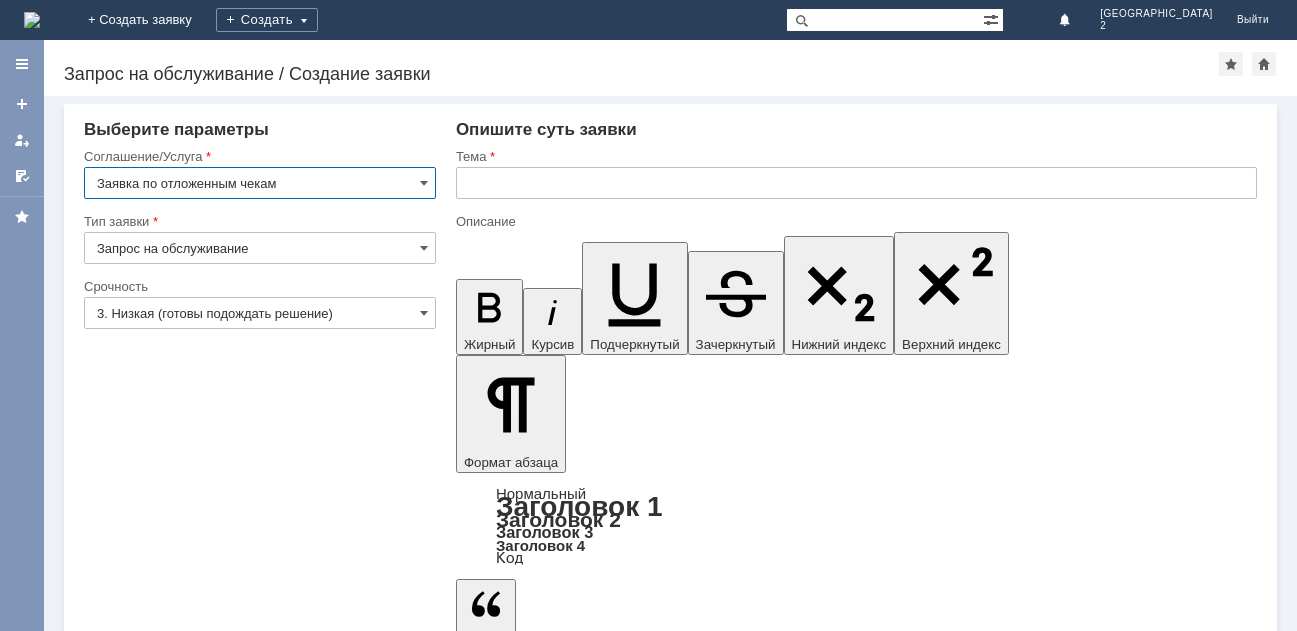 click at bounding box center [856, 183] 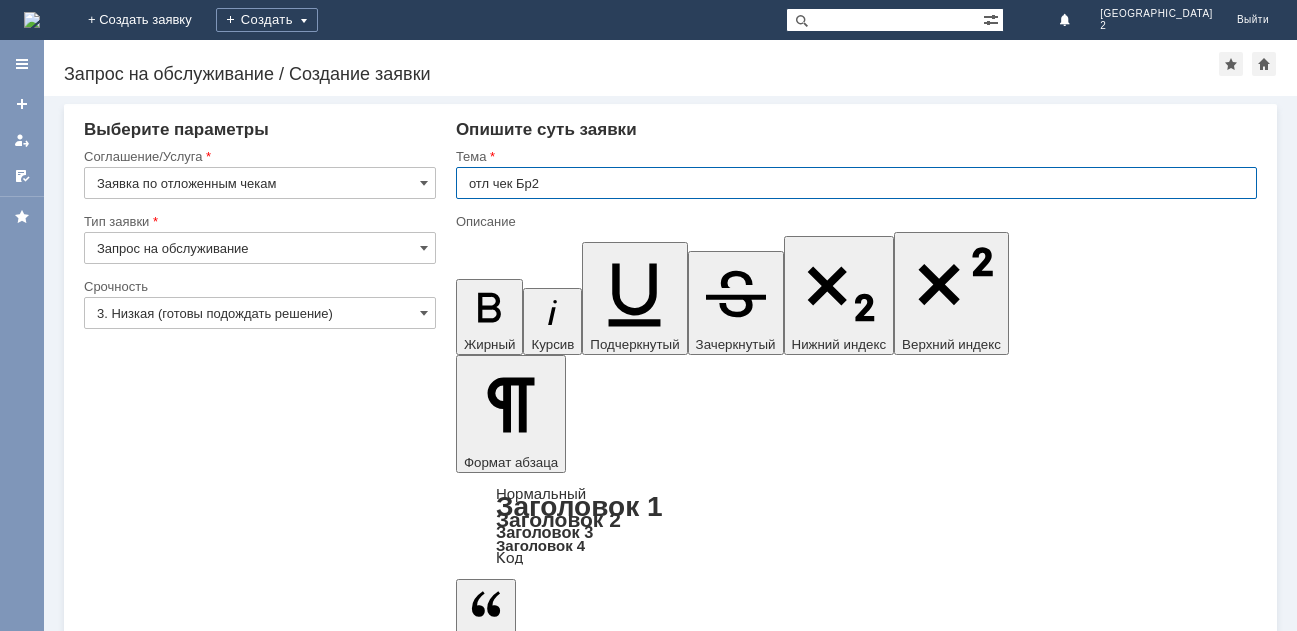 type on "отл чек Бр2" 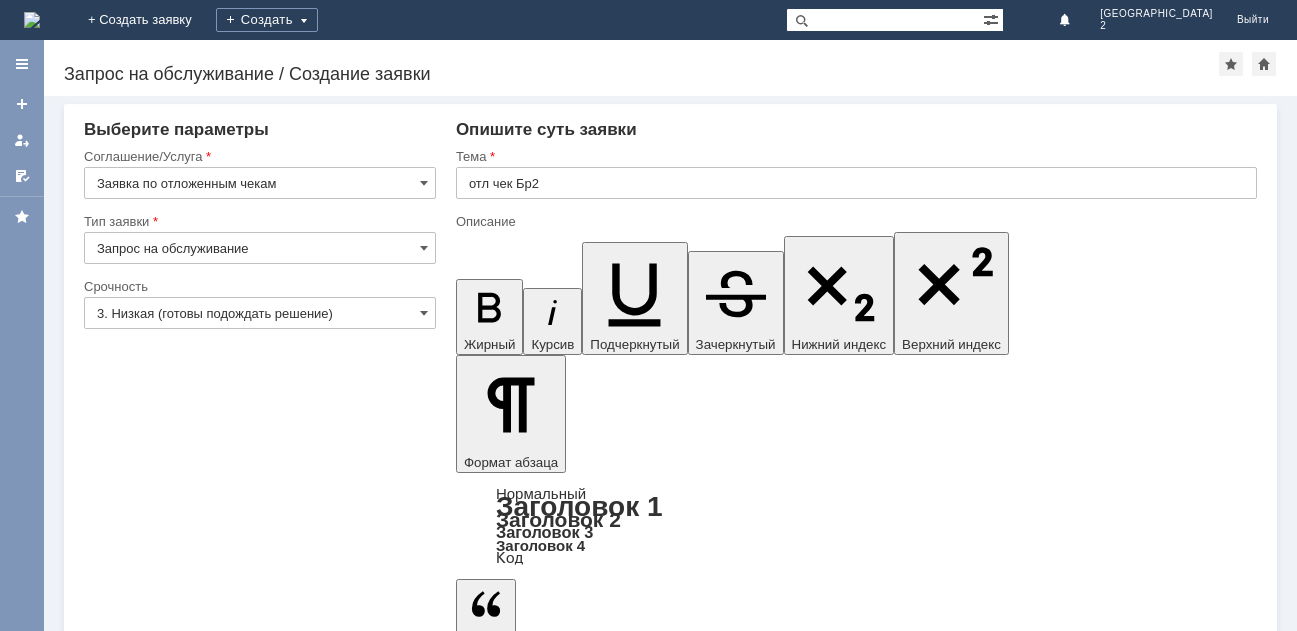 click at bounding box center [618, 5273] 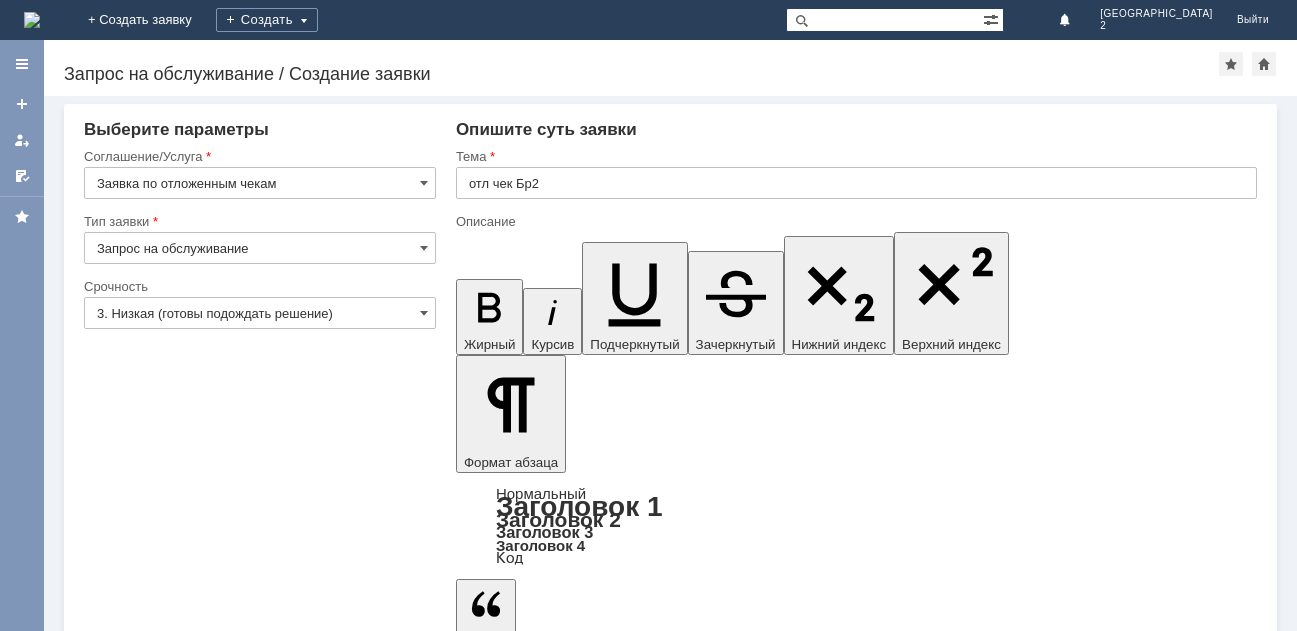 click on "Добавить файл" at bounding box center (532, 5434) 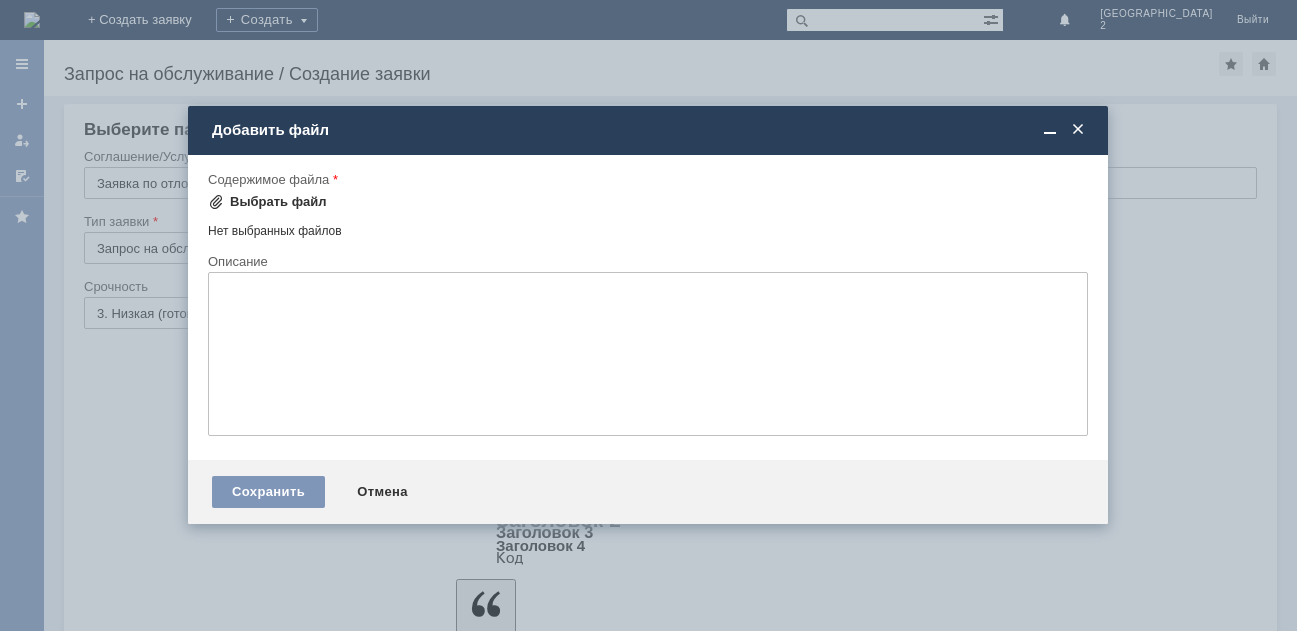 click on "Выбрать файл" at bounding box center (278, 202) 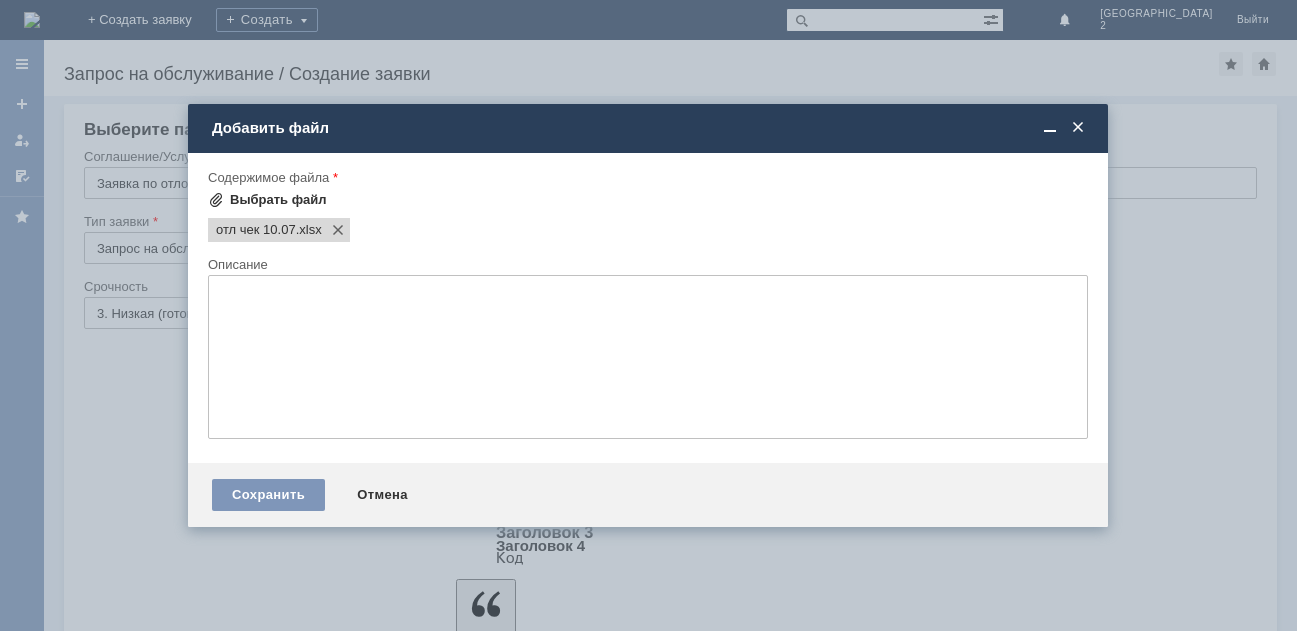 scroll, scrollTop: 0, scrollLeft: 0, axis: both 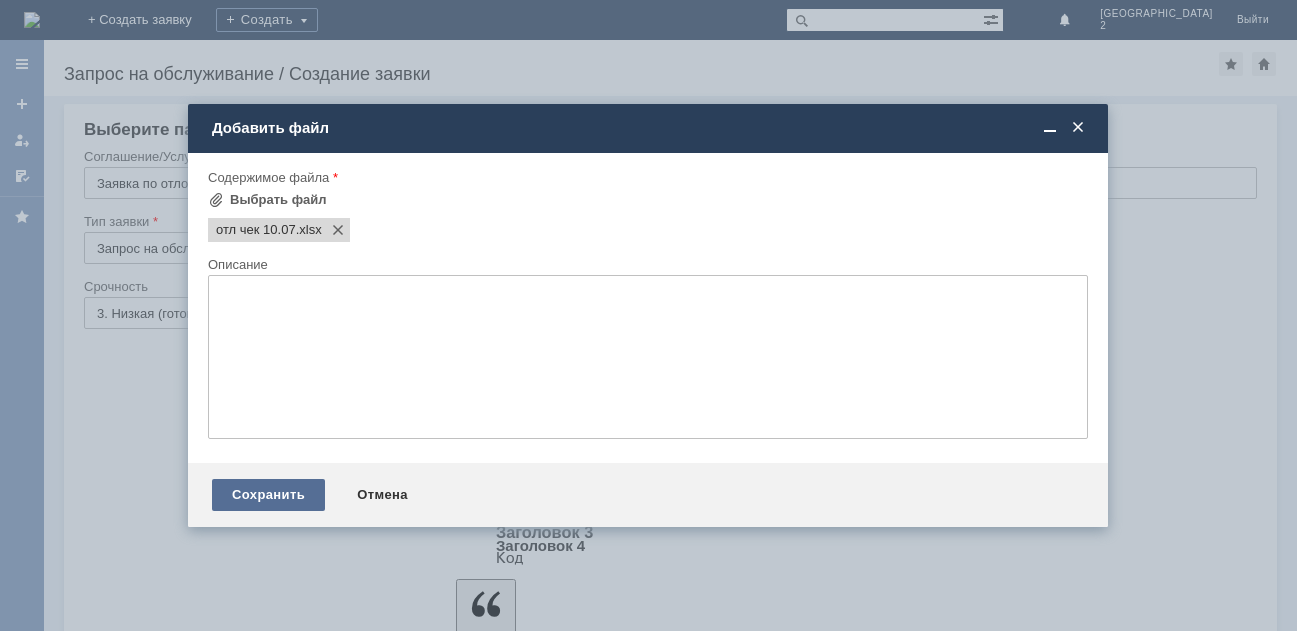 click on "Сохранить" at bounding box center (268, 495) 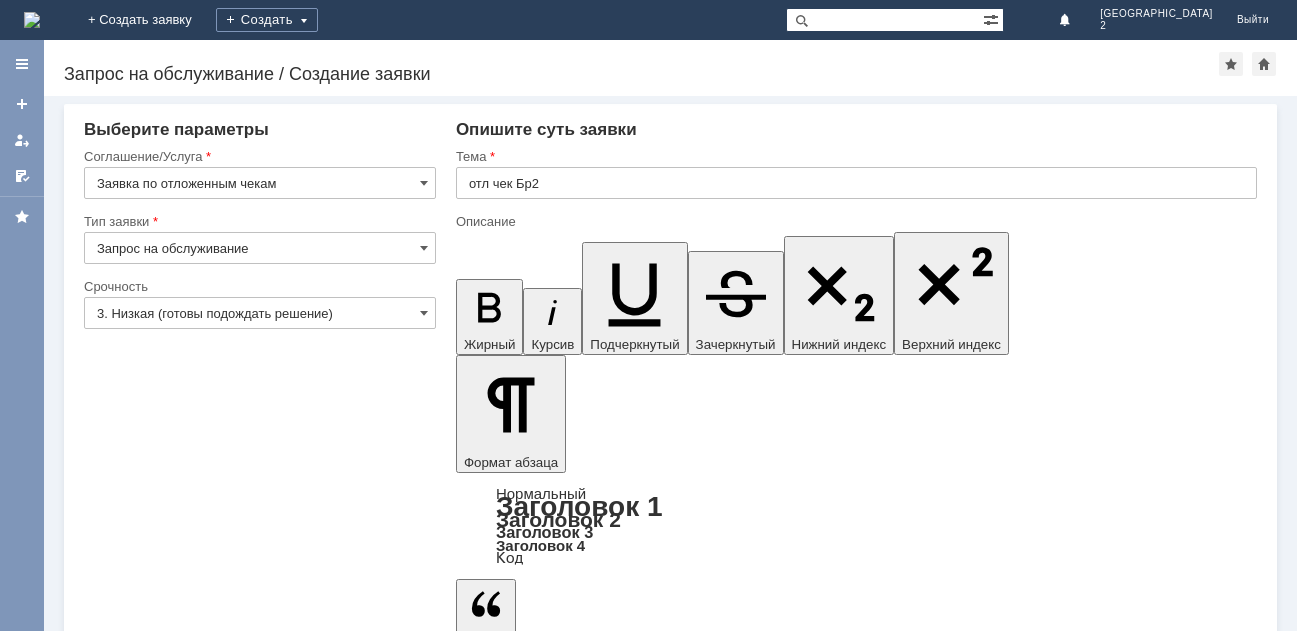 click on "Сохранить" at bounding box center [144, 5564] 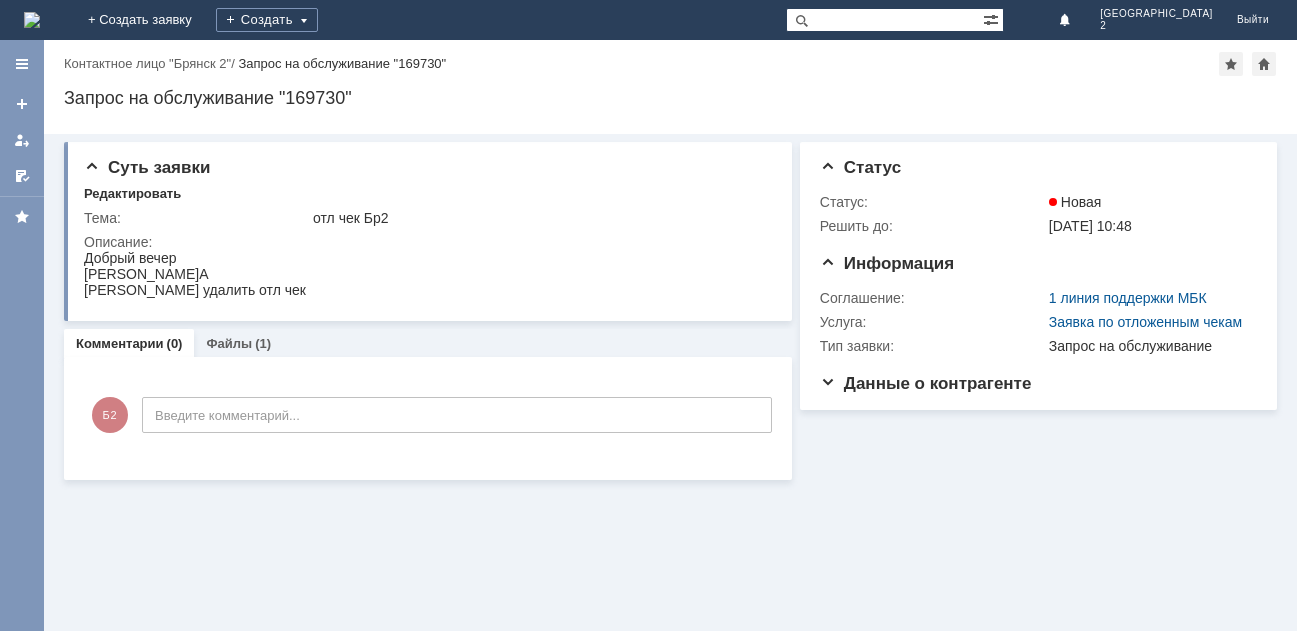 scroll, scrollTop: 0, scrollLeft: 0, axis: both 